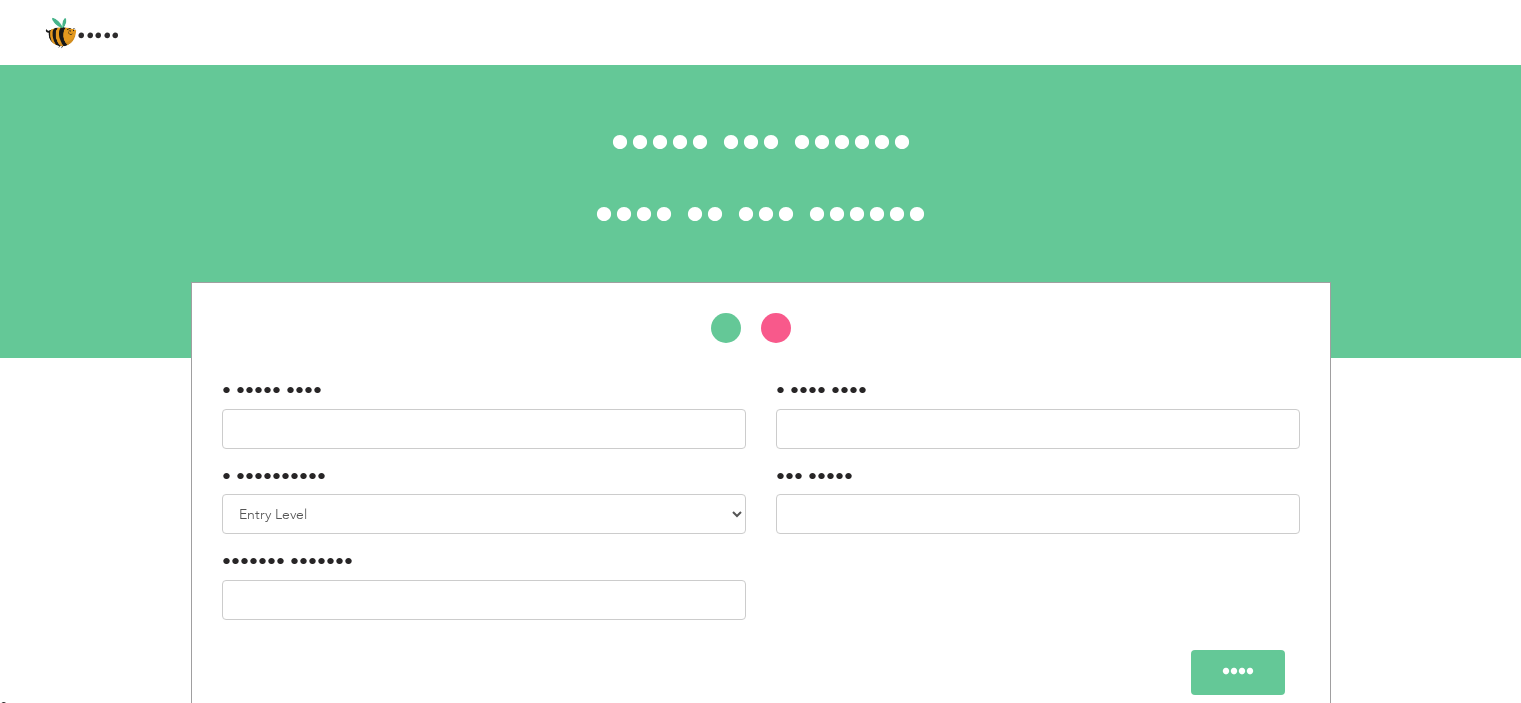 scroll, scrollTop: 0, scrollLeft: 0, axis: both 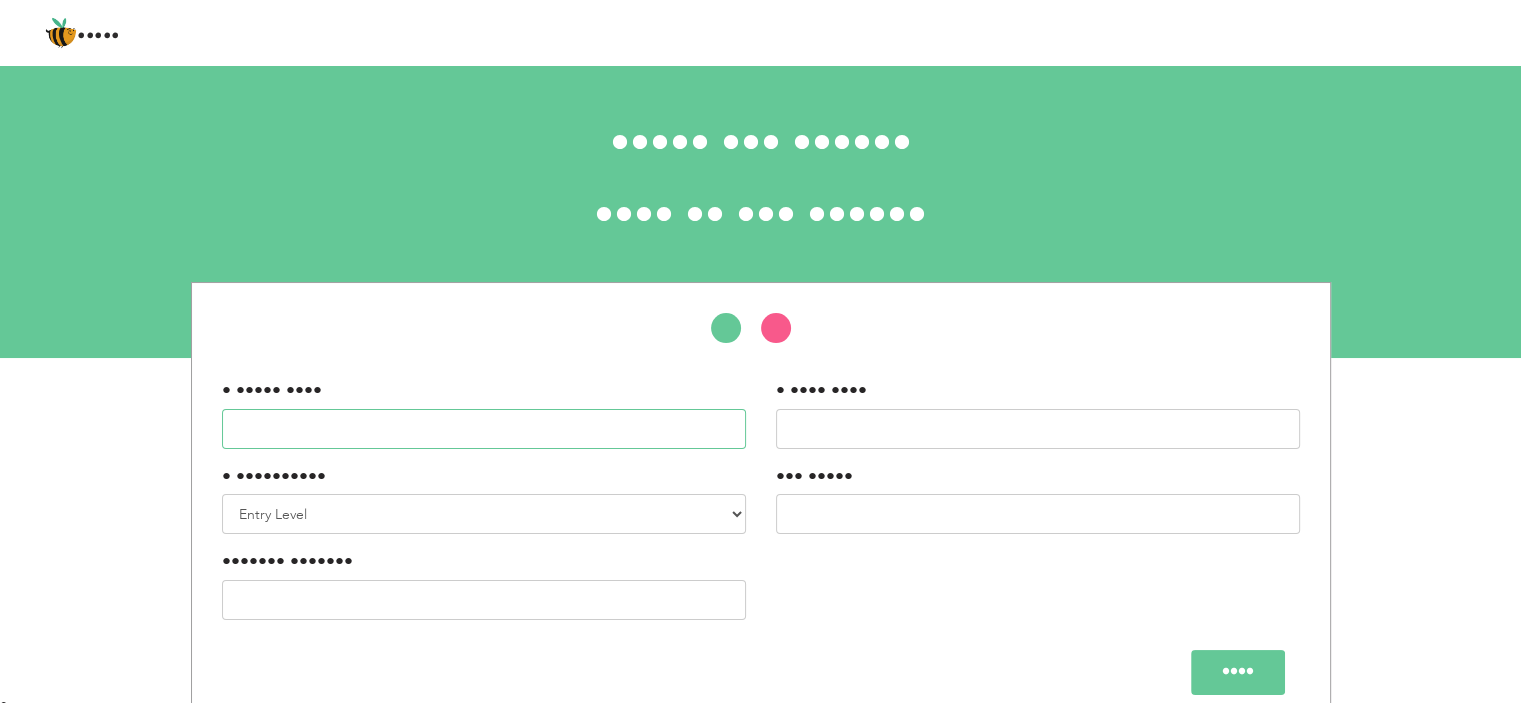 click at bounding box center [484, 429] 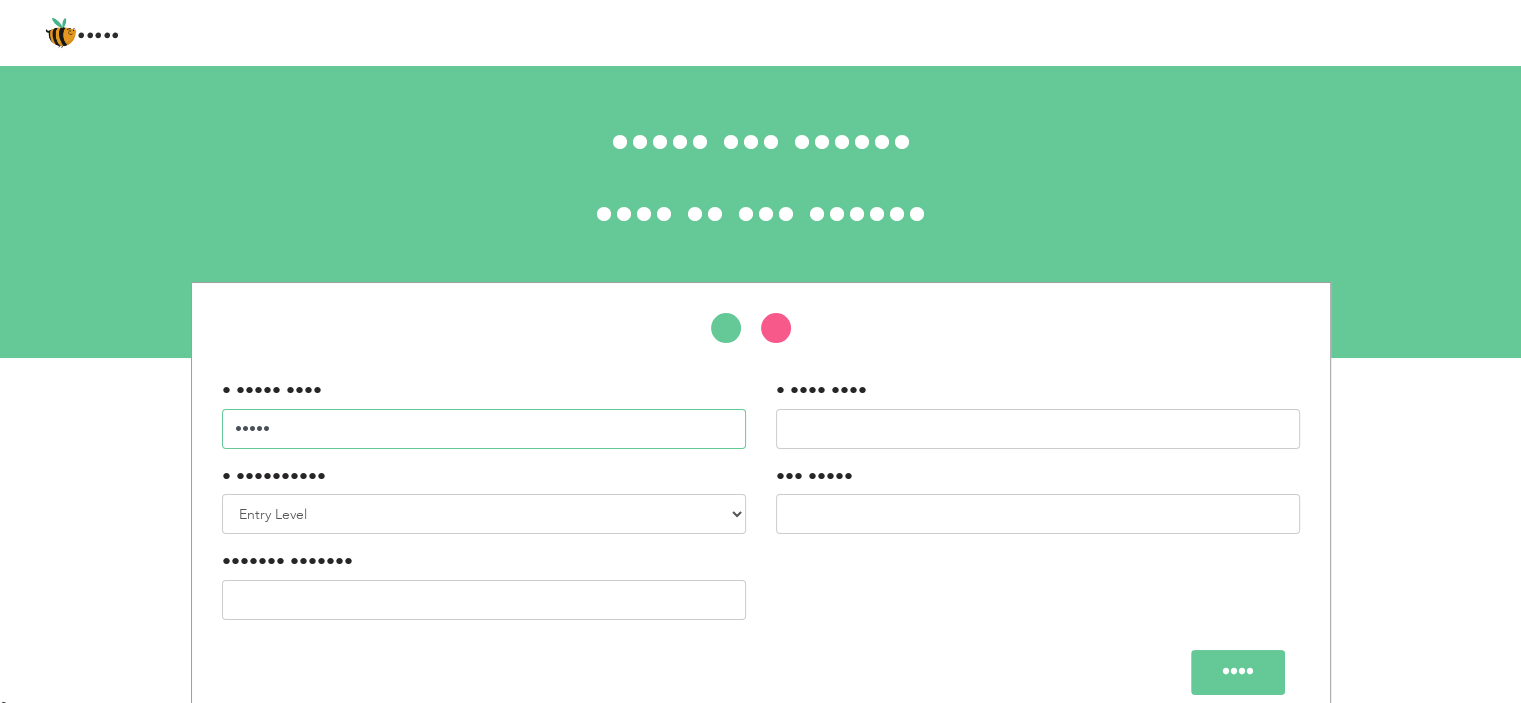 type on "•••••" 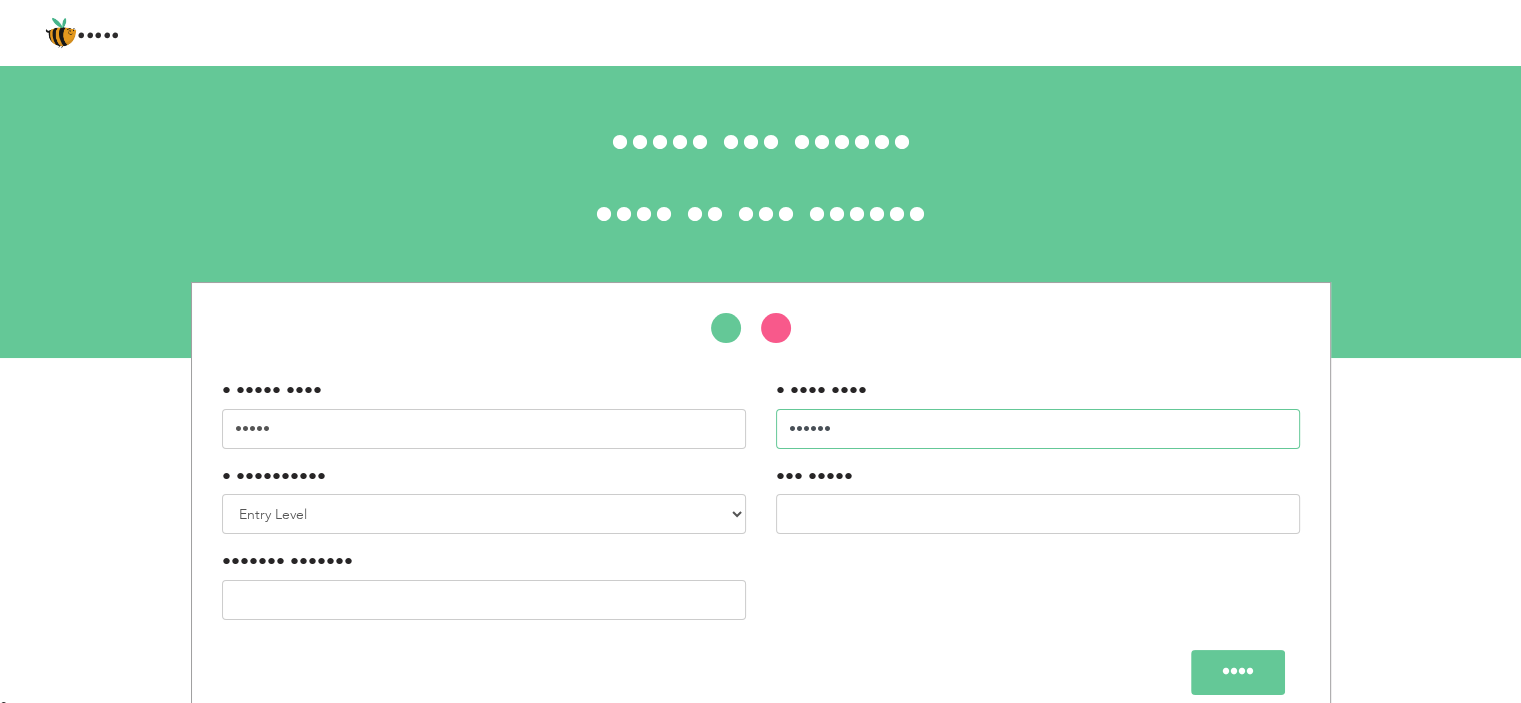 type on "••••••" 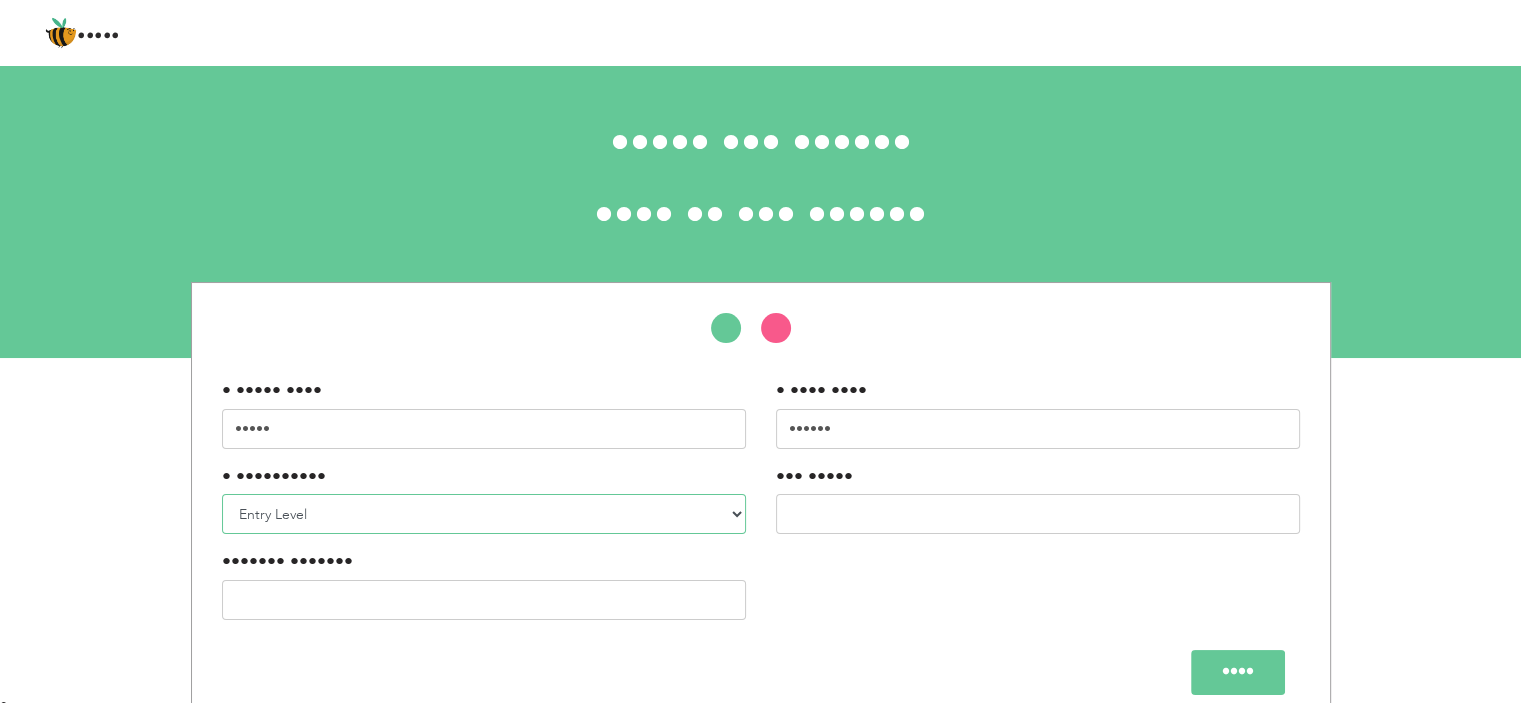 click on "••••• •••••
•••• •••• • ••••
• ••••
• •••••
• •••••
• •••••
• •••••
• •••••
• •••••
• •••••
• •••••
•• •••••
•• •••••
•• •••••
•• •••••
•• •••••
•• •••••
•• •••••
•• •••••
•• •••••
•• •••••
•• •••••
•• •••••
•• •••••
•• •••••
•• •••••
•• •••••
•• •••••
•• •••••
•• •••••
•• •••••
•• •••••
•• •••••
•• •••••
•• •••••
•• •••••
•• •••••
•••• •••• •• •••••" at bounding box center [484, 514] 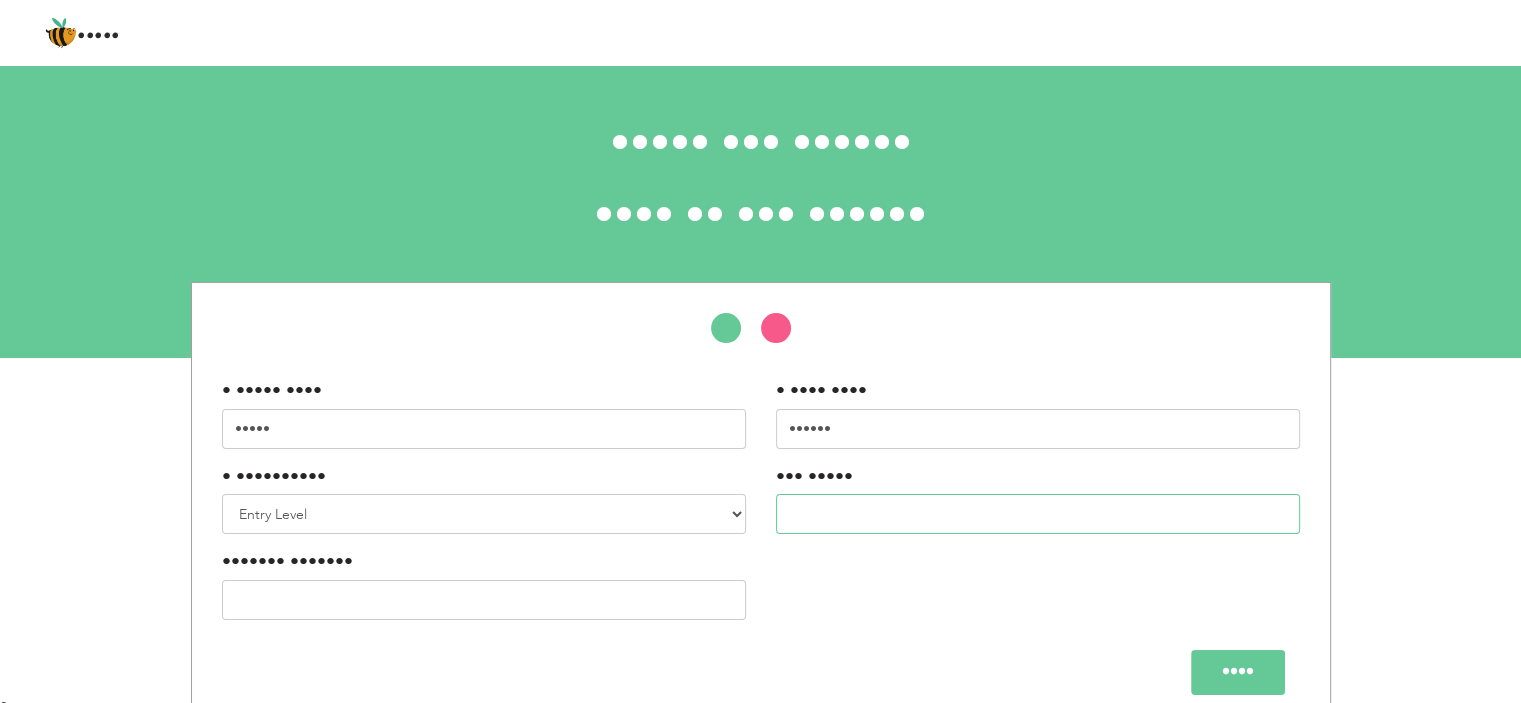 click at bounding box center (1038, 514) 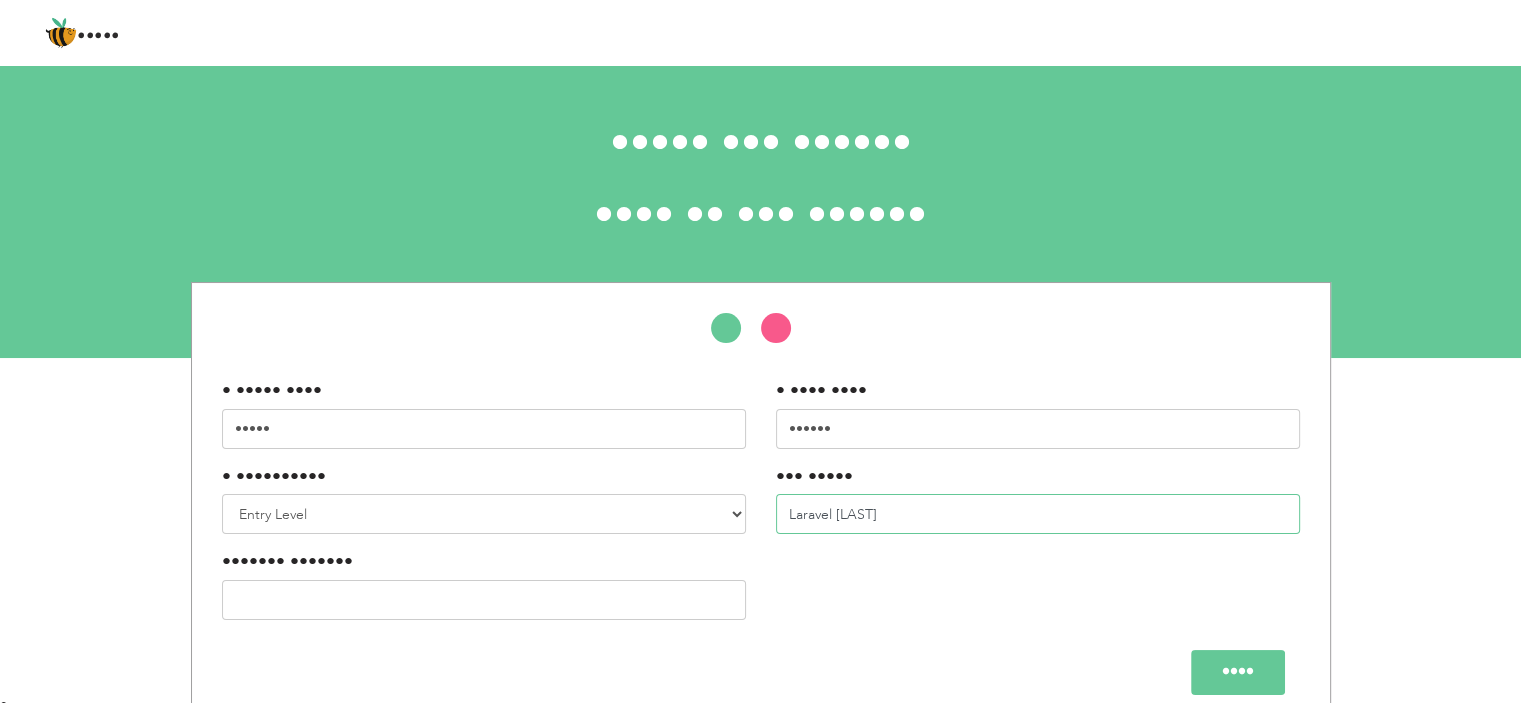type on "Laravel [LAST]" 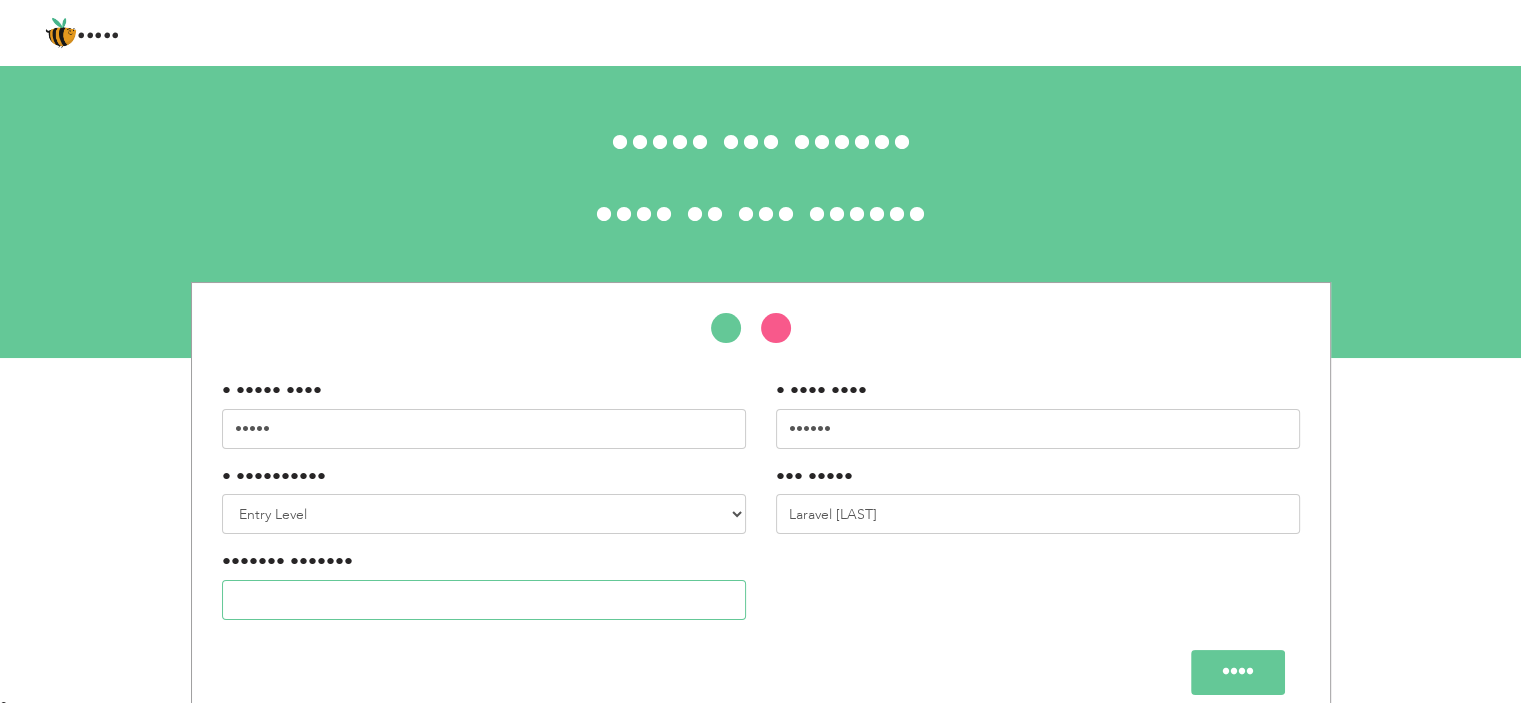 click at bounding box center [484, 600] 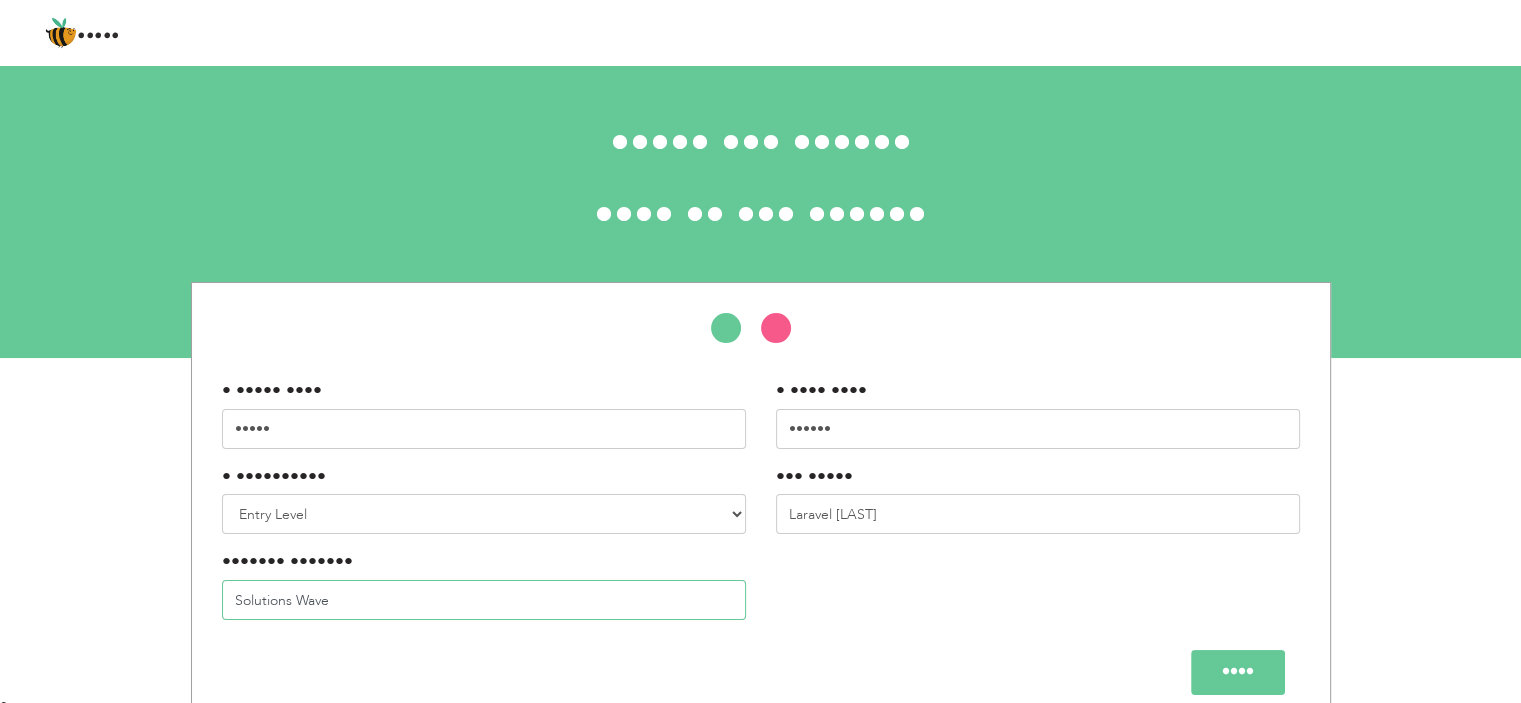 type on "Solutions Wave" 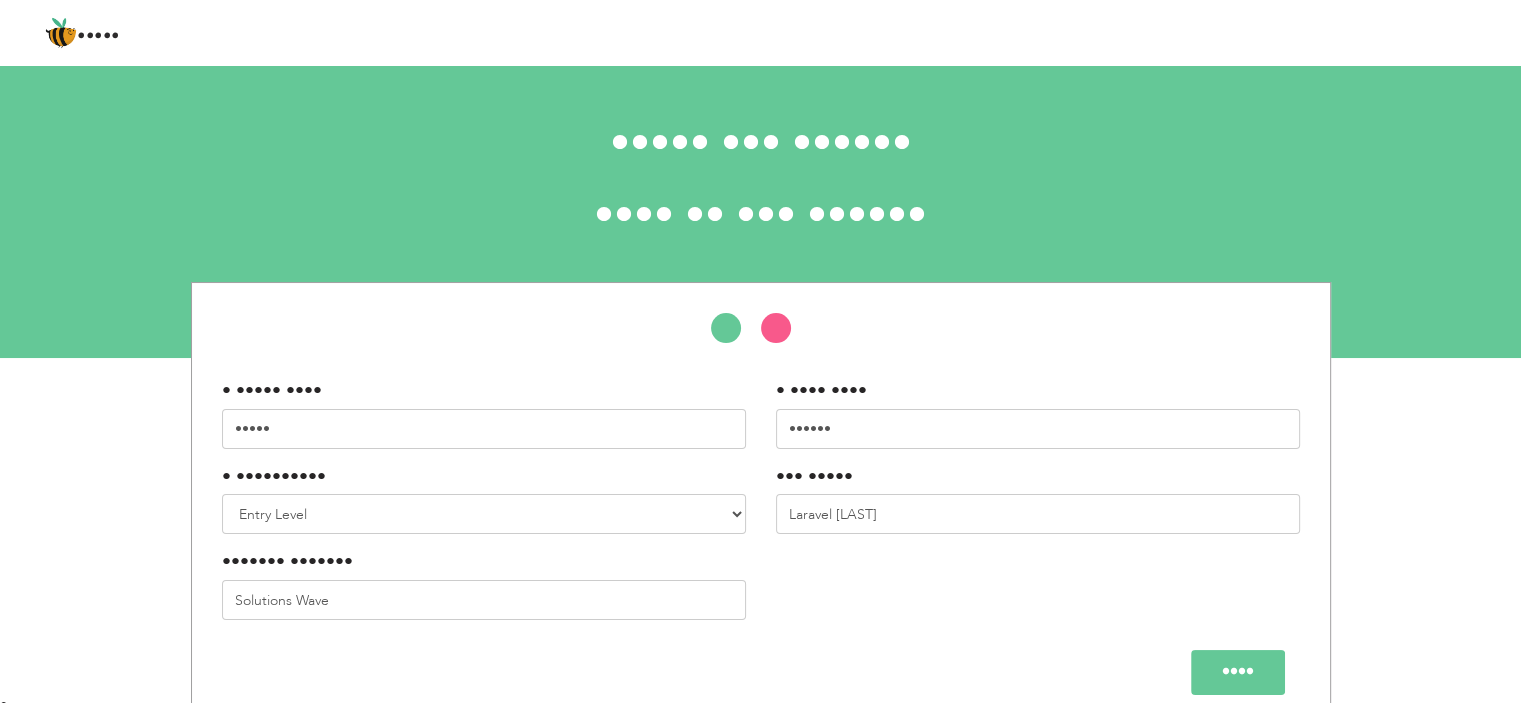 click on "••••" at bounding box center [1238, 672] 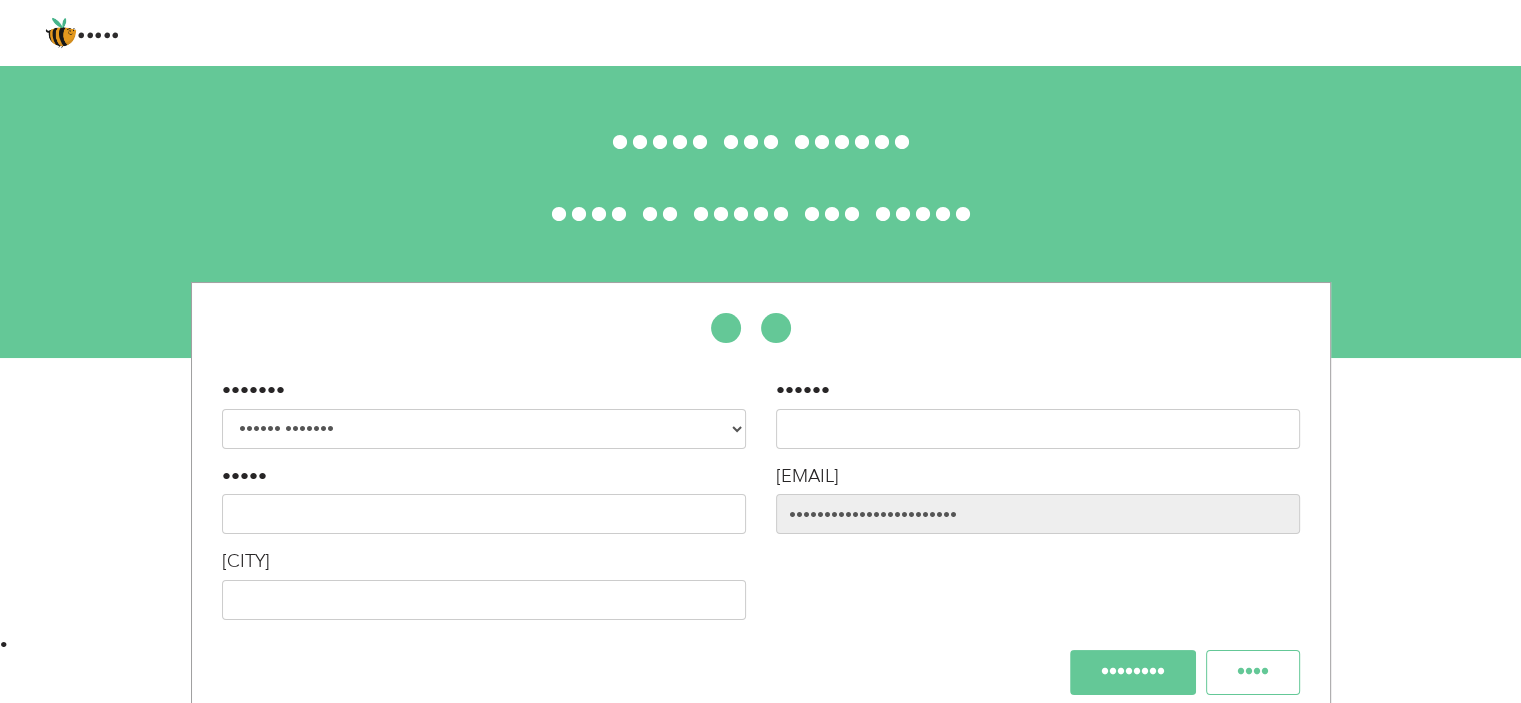 scroll, scrollTop: 21, scrollLeft: 0, axis: vertical 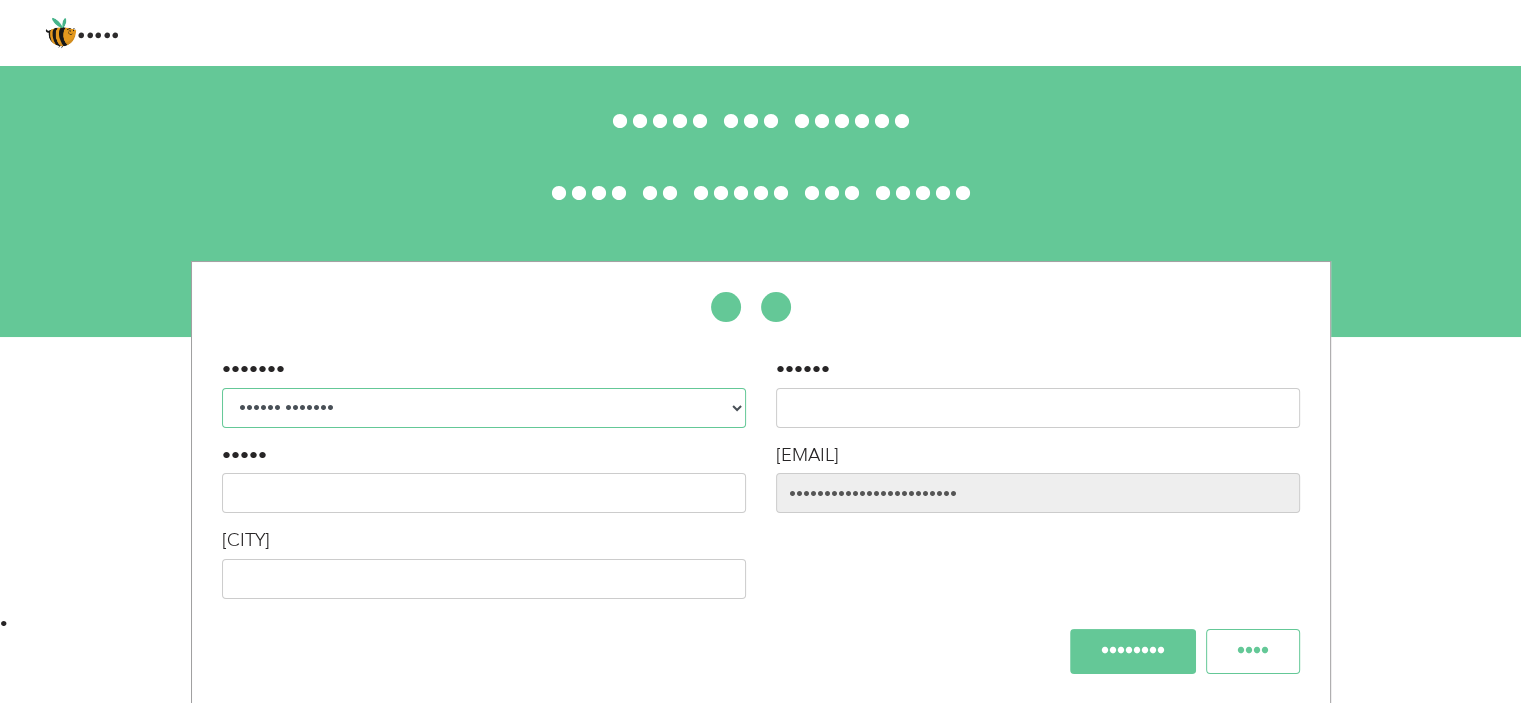 click on "•••••• •••••••
•••••••••••
•••••••
•••••••
•••••••• •••••
•••••••
••••••
••••••••
••••••••••
••••••• ••• •••••••
•••••••••
•••••••
•••••
•••••••••
•••••••
••••••••••
•••••••
•••••••
••••••••••
••••••••
•••••••
•••••••
••••••
•••••
•••••••
••••••
•••••••
••••••••••••••••••
••••••••
•••••• ••••••
••••••
••••••• •••••• ••••• •••••••••
•••••• ••••••••••
••••••••
••••••• ••••
•••••••
••••••••
••••••••
••••••
•••• •••••
•••••• •••••••
••••••• ••••••• ••••••••
••••
•••••
•••••
••••••••• ••••••
••••• ••••••••• •••••••
••••••••
•••••••
•••••
•••••• •••• ••••••••
•••• •••••••
••••• ••••
•••••••
••••
••••••
••••• •••
•••••••
••••••••
••••••••
••••••••• ••••••••
•••••••
•••••
•• ••••••••
•••••••••• ••••••
•••••••
•••••••
••••••••
•••••••• •••••
•••••••• ••••••• ••••••••••
••••• •••••••
••••
•••••••
••••••
•••••• ••••••
•••••• •••••••• •••••••••••
•••••
••••••
•••••••" at bounding box center [484, 408] 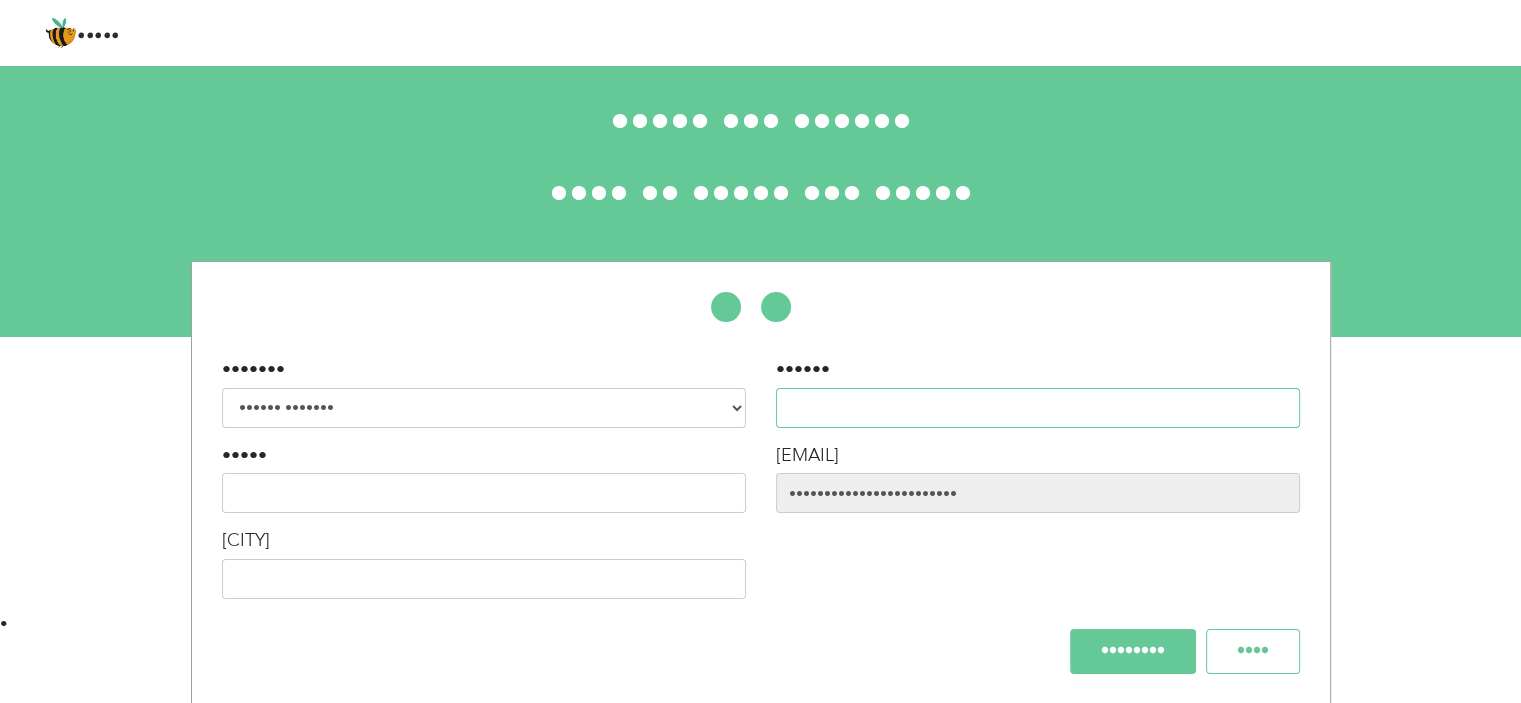 click at bounding box center [1038, 408] 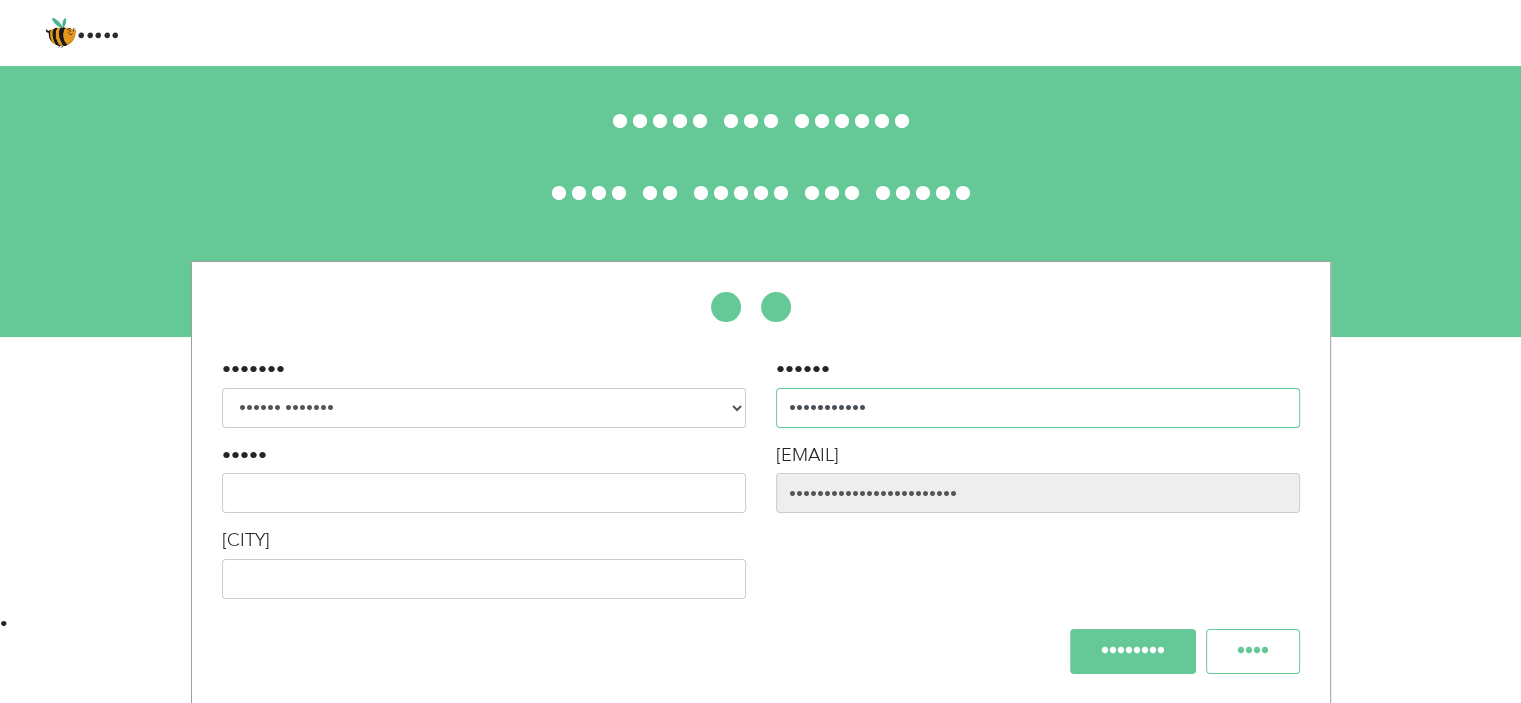 type on "•••••••••••" 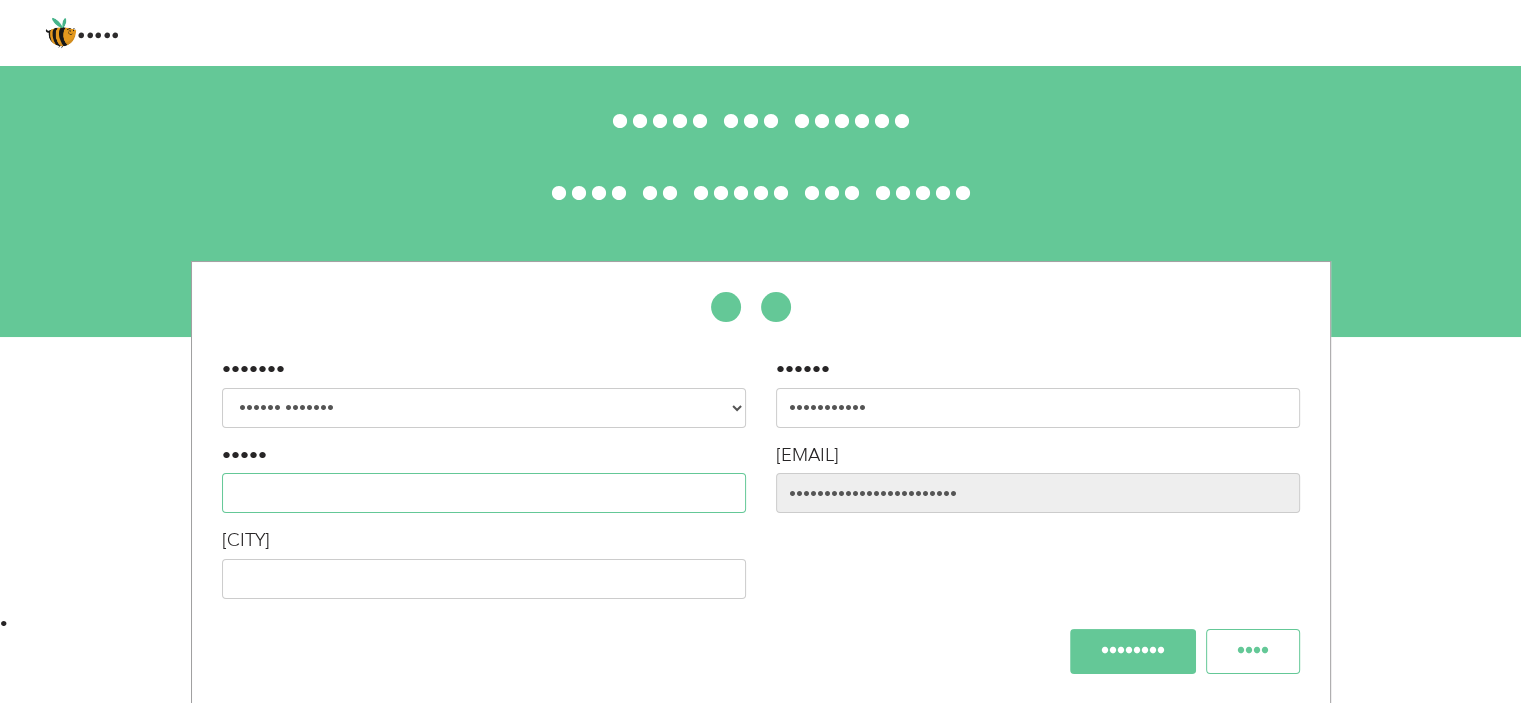click at bounding box center [484, 493] 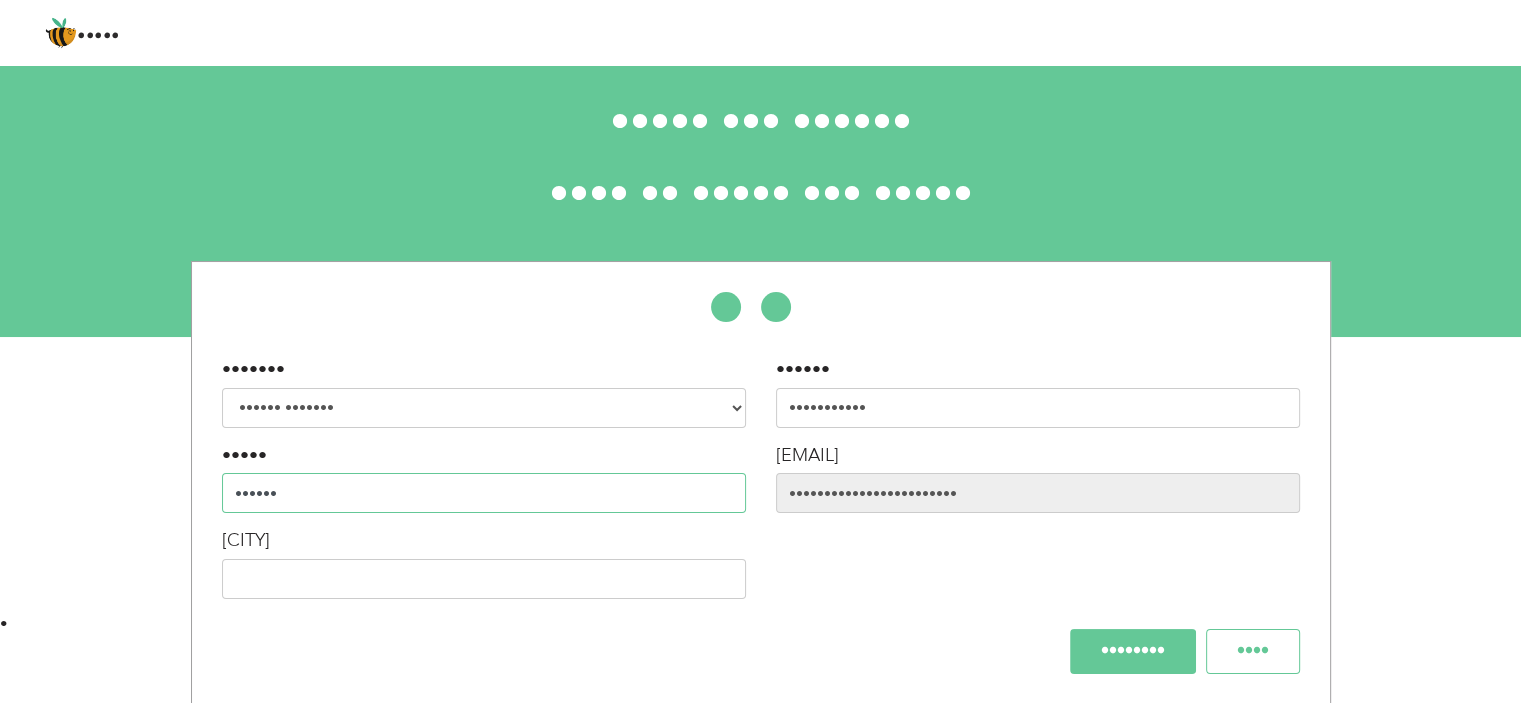 type on "••••••" 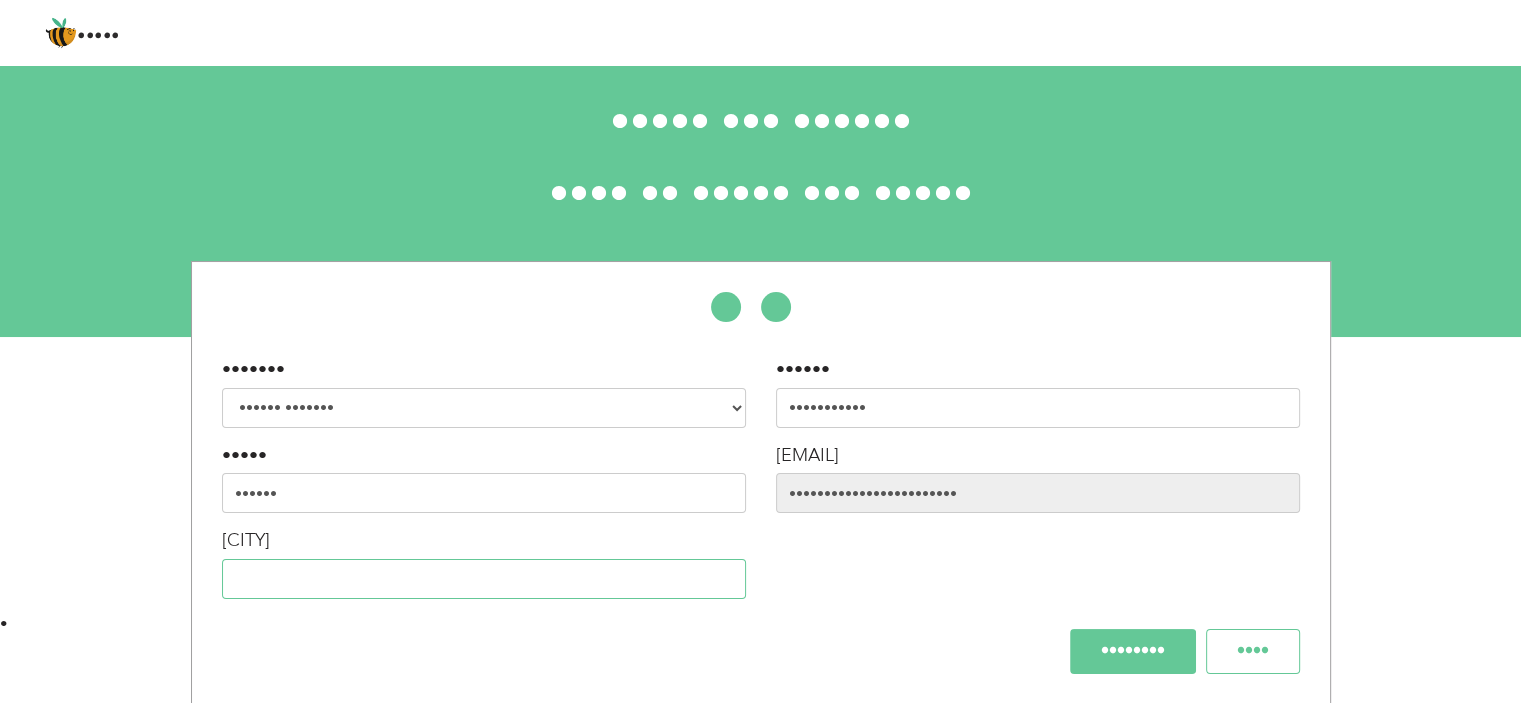 click at bounding box center (484, 579) 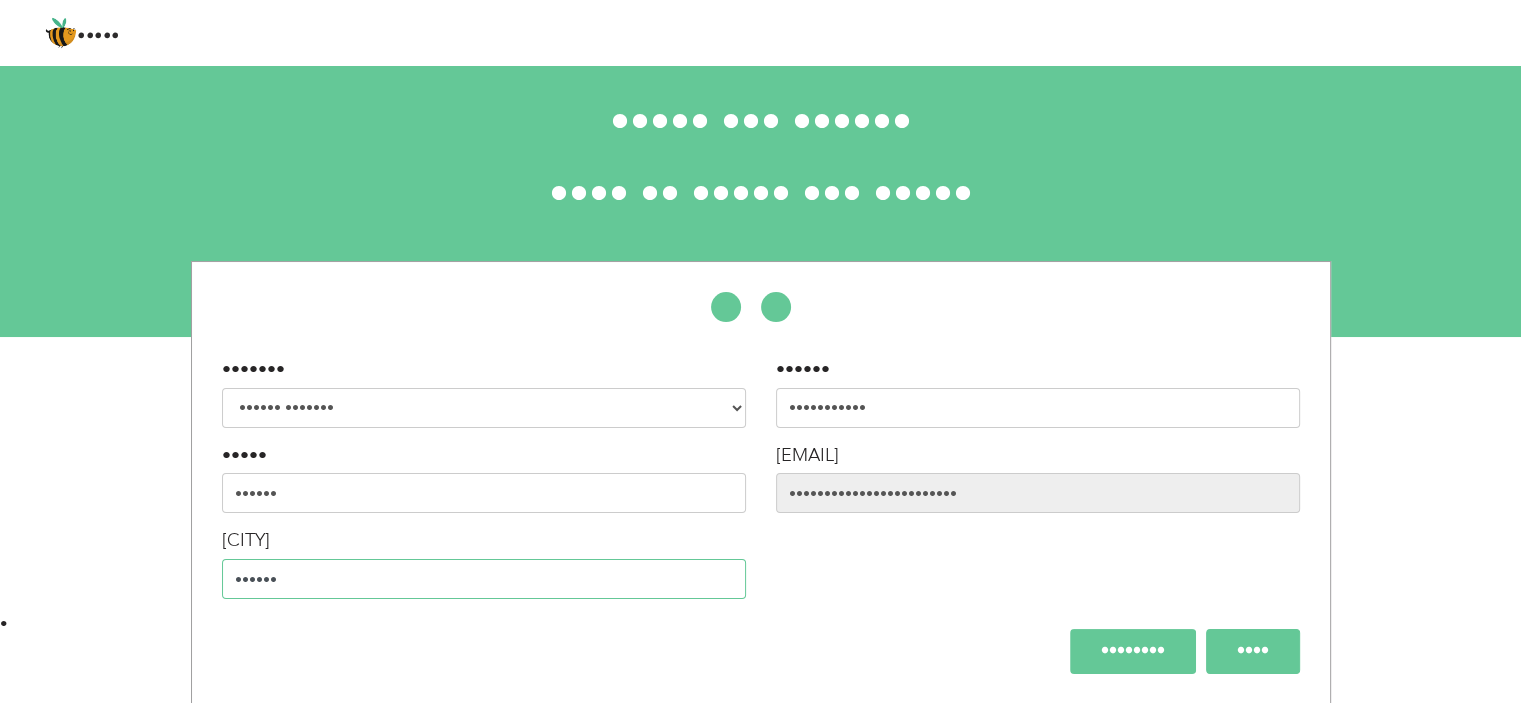 type on "••••••" 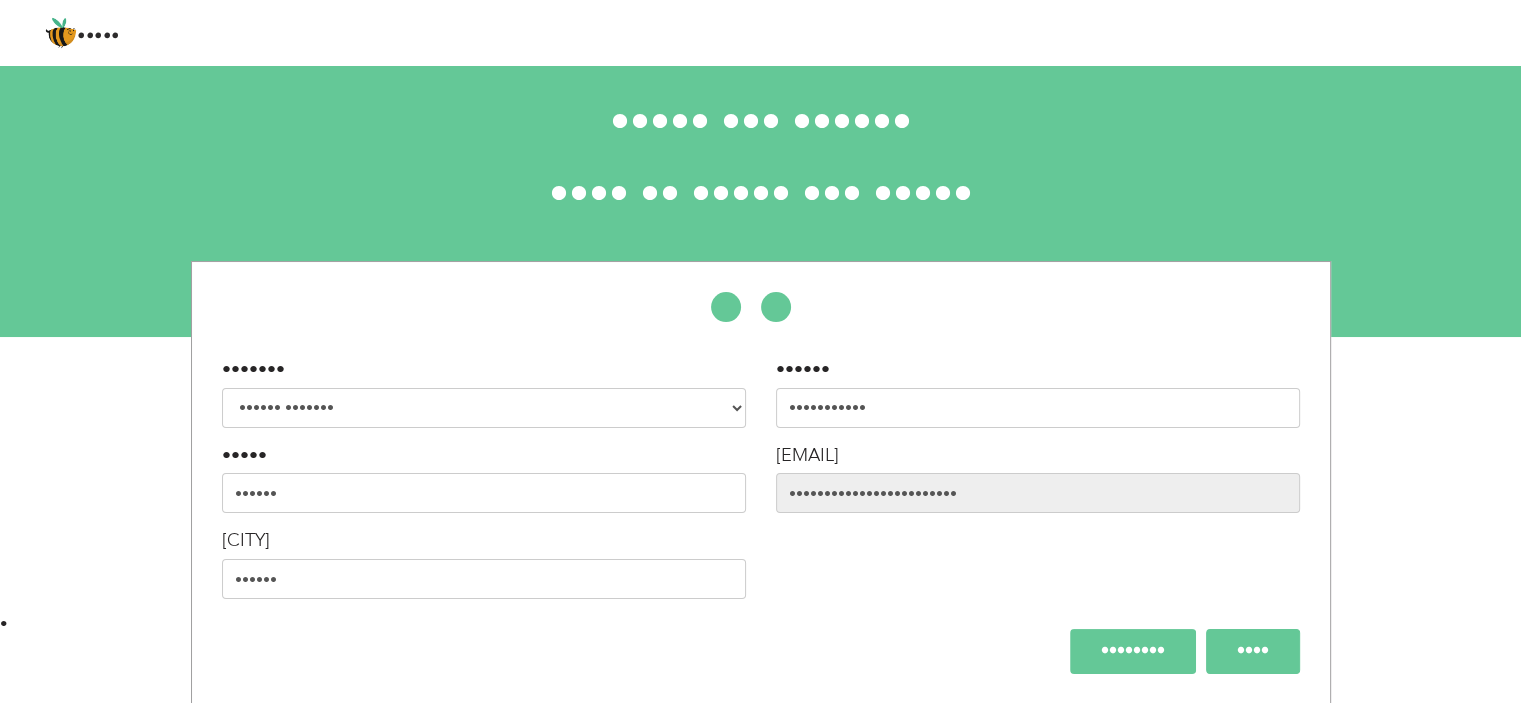 click on "••••" at bounding box center (1253, 651) 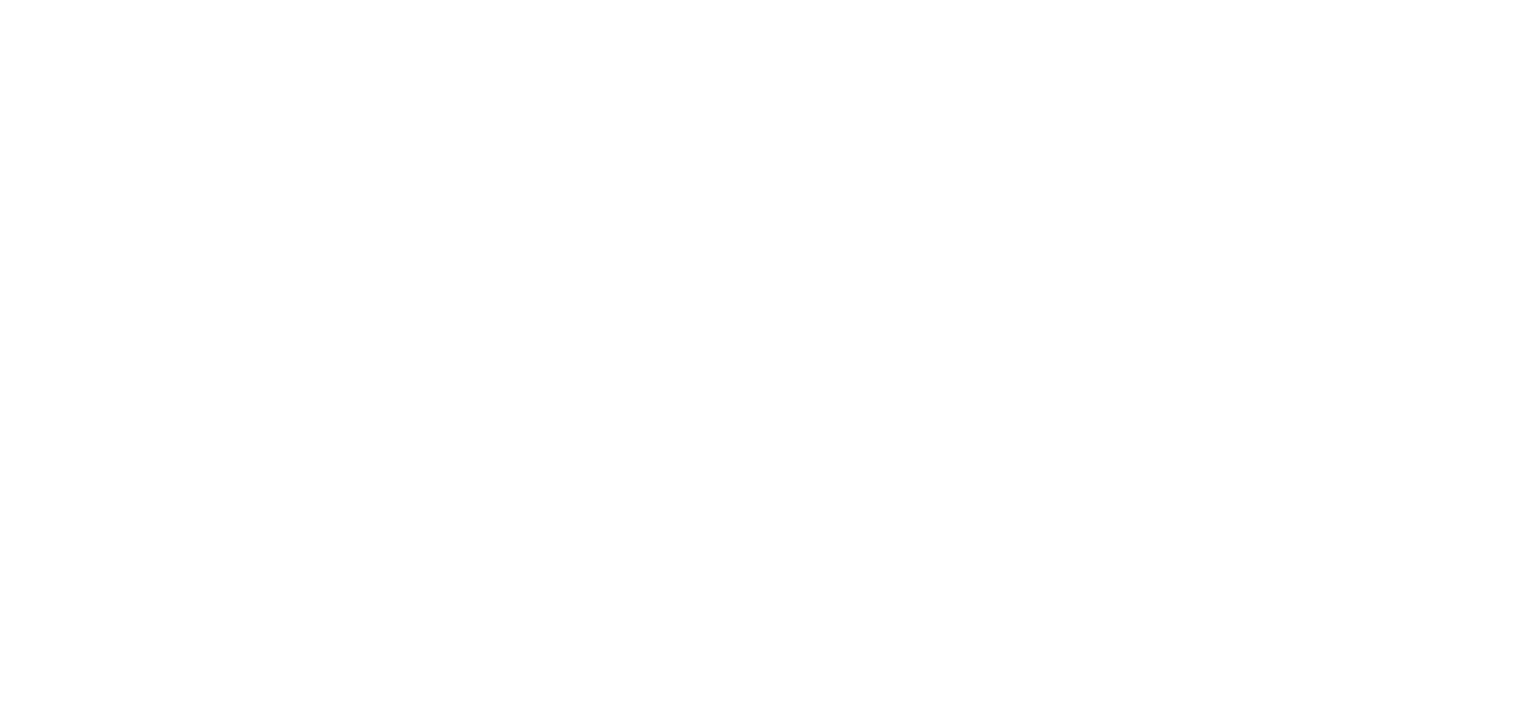 scroll, scrollTop: 0, scrollLeft: 0, axis: both 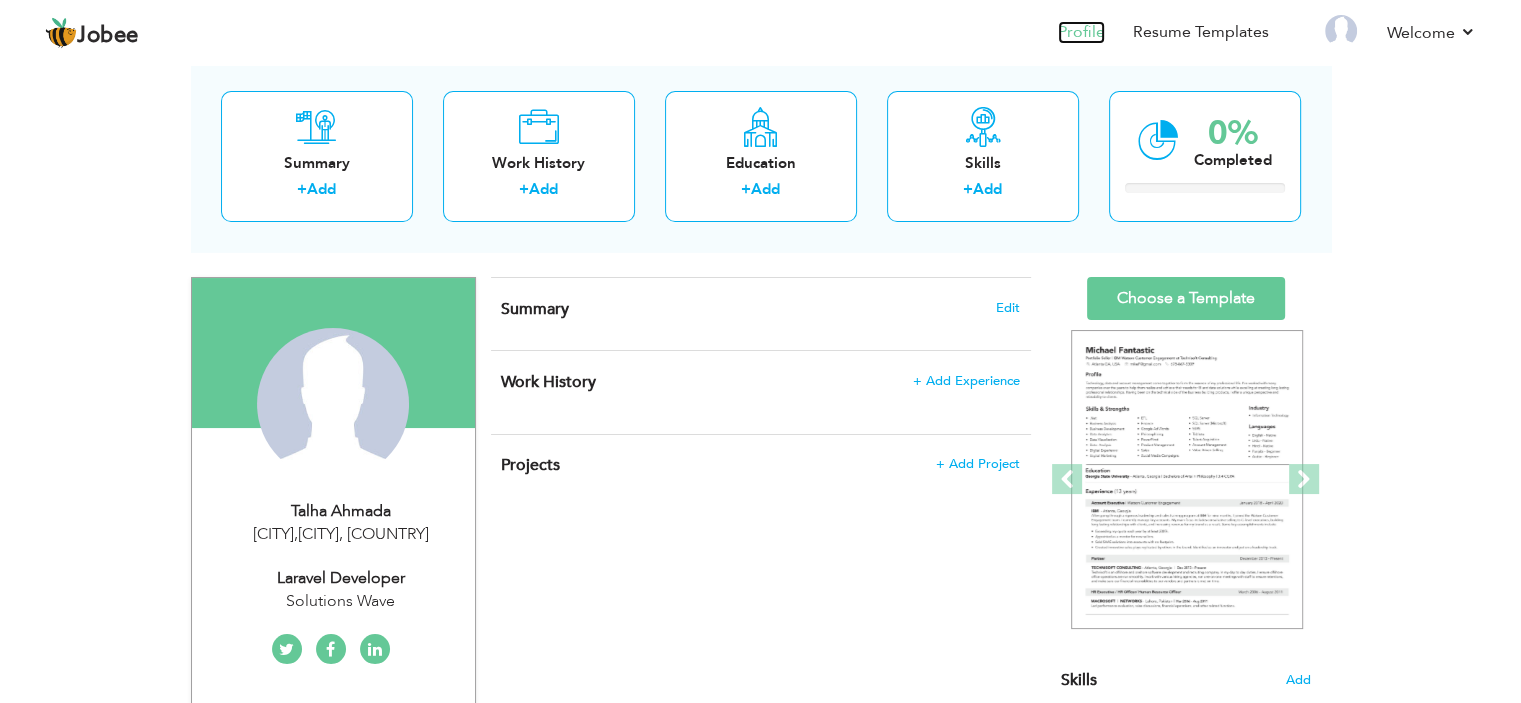 click on "Profile" at bounding box center [1081, 32] 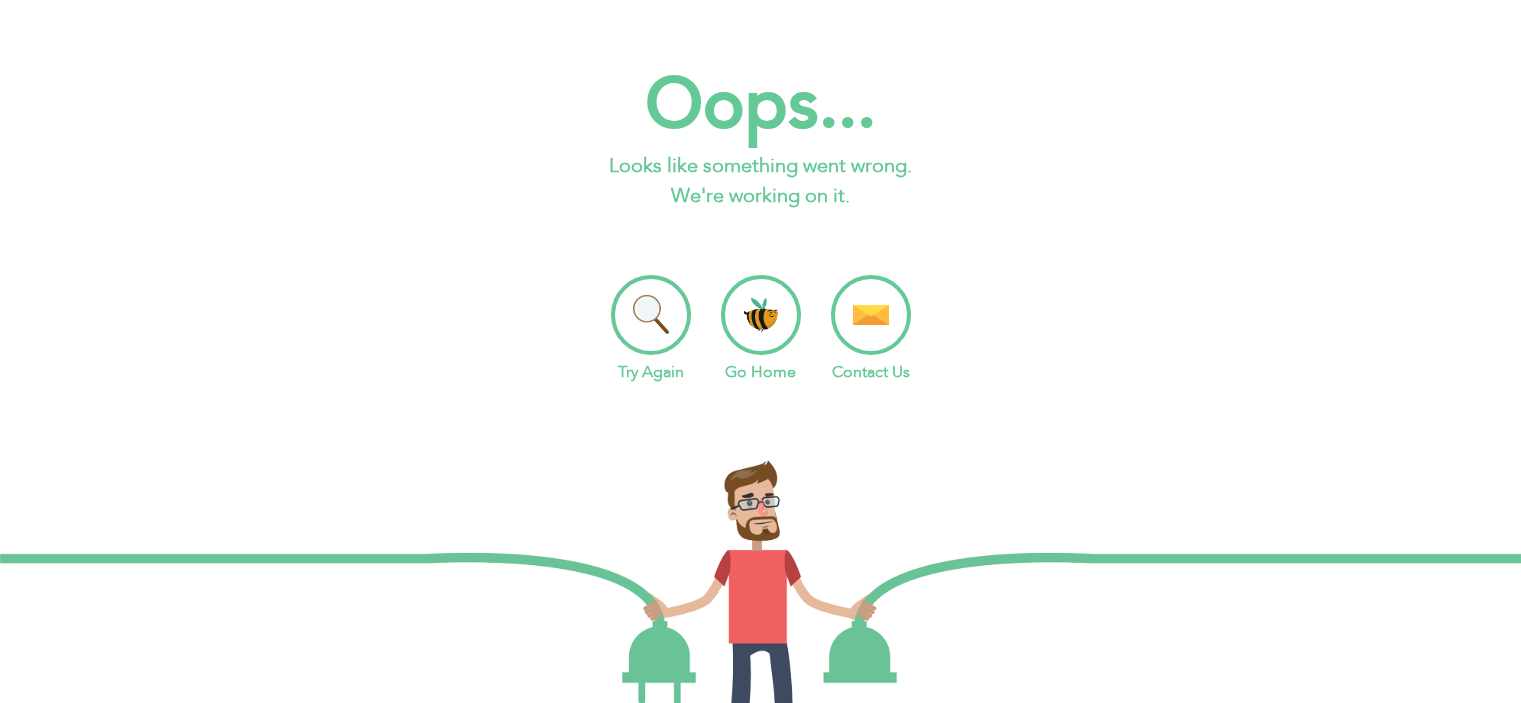 scroll, scrollTop: 0, scrollLeft: 0, axis: both 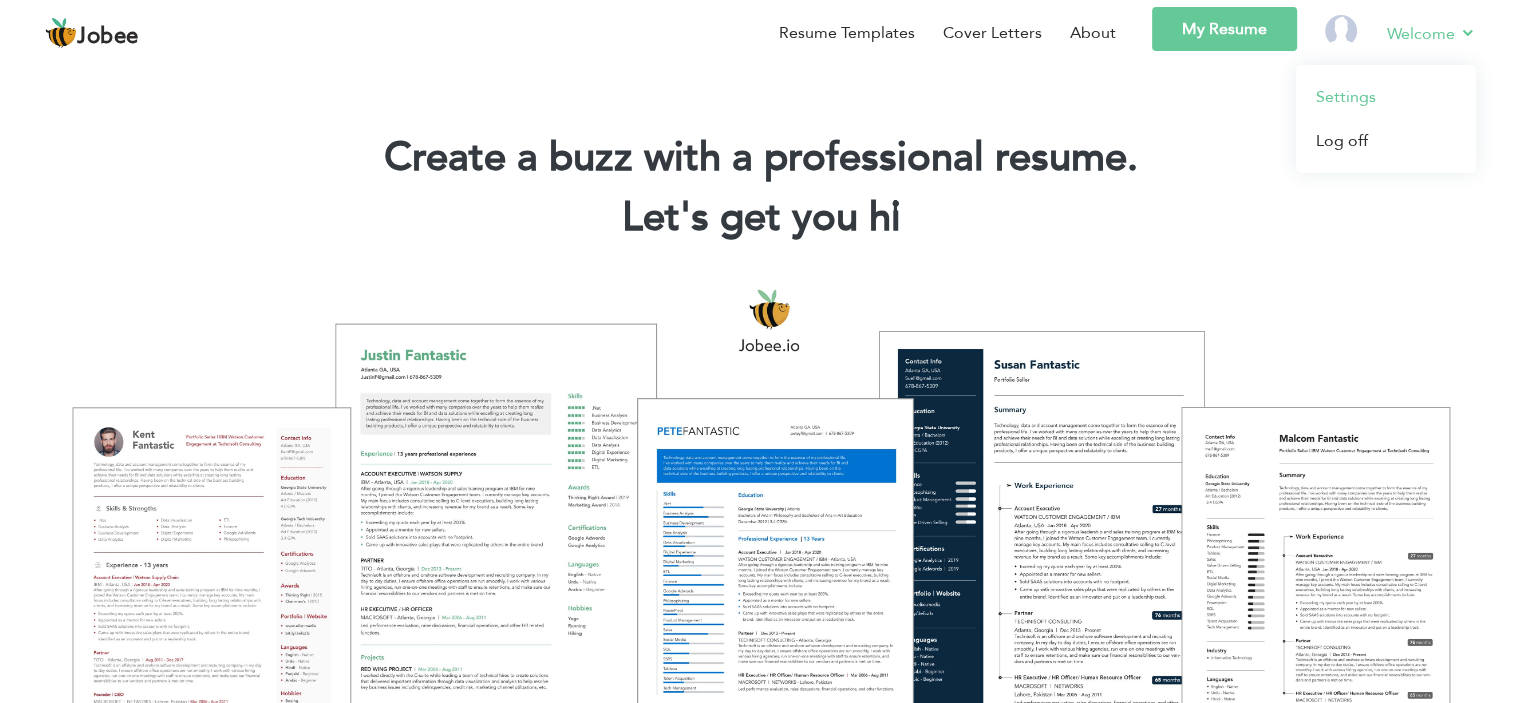 click on "Settings" at bounding box center [1386, 97] 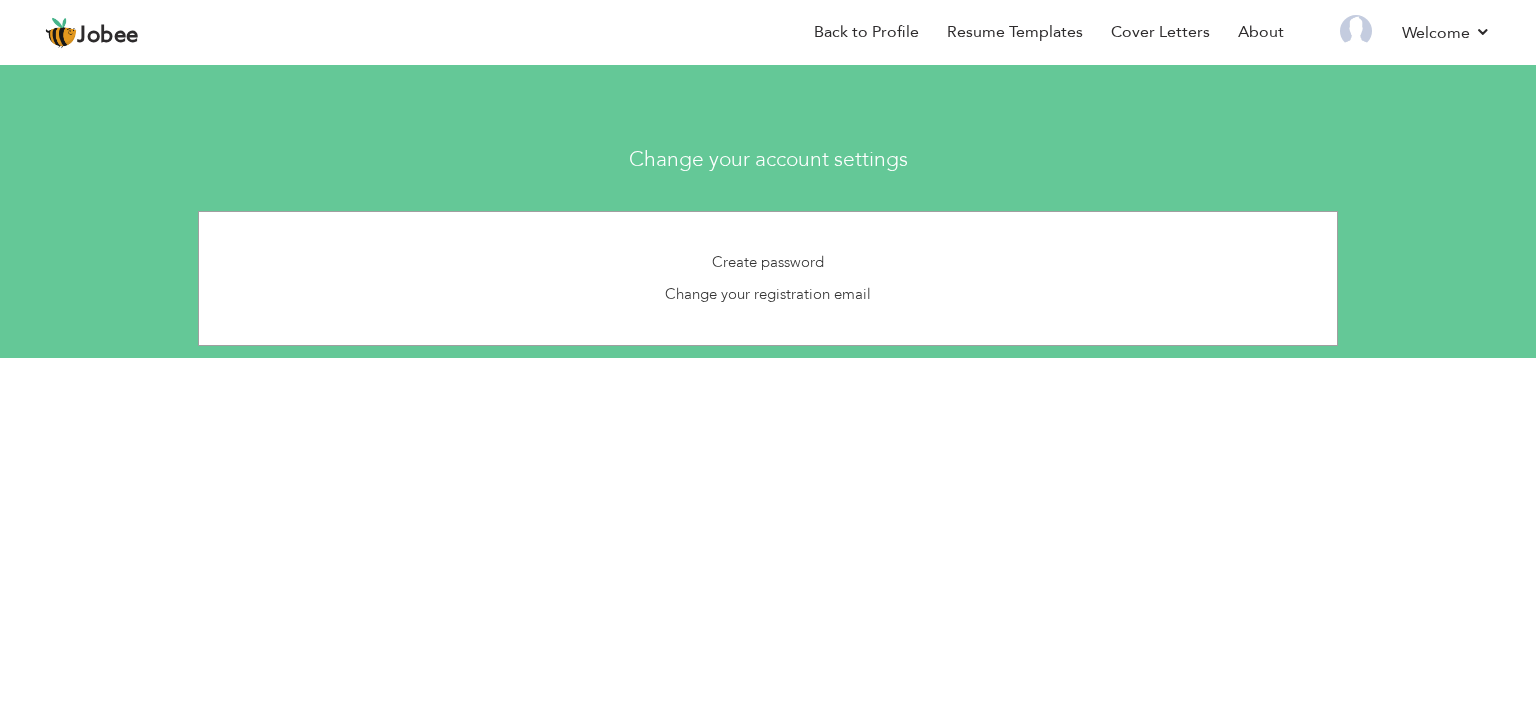 scroll, scrollTop: 0, scrollLeft: 0, axis: both 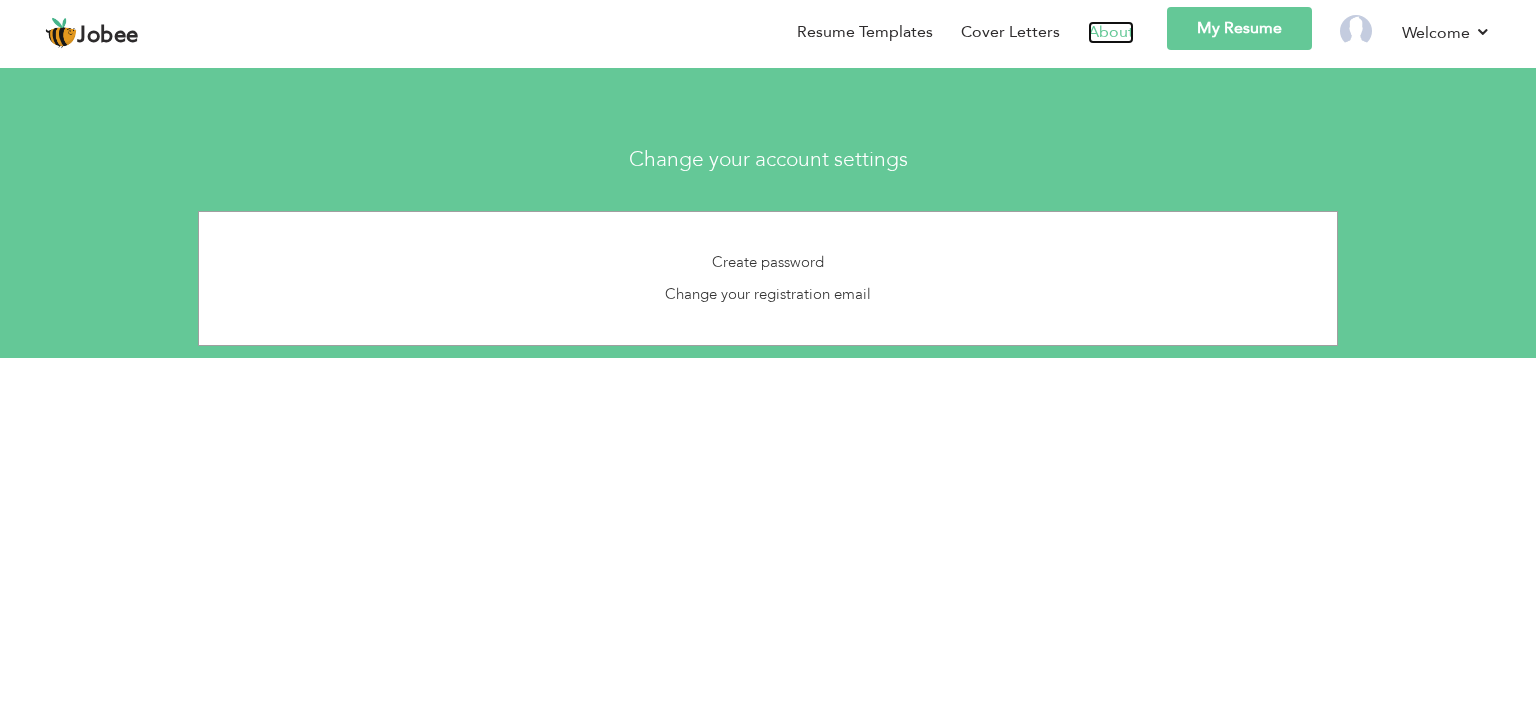 click on "About" at bounding box center (1111, 32) 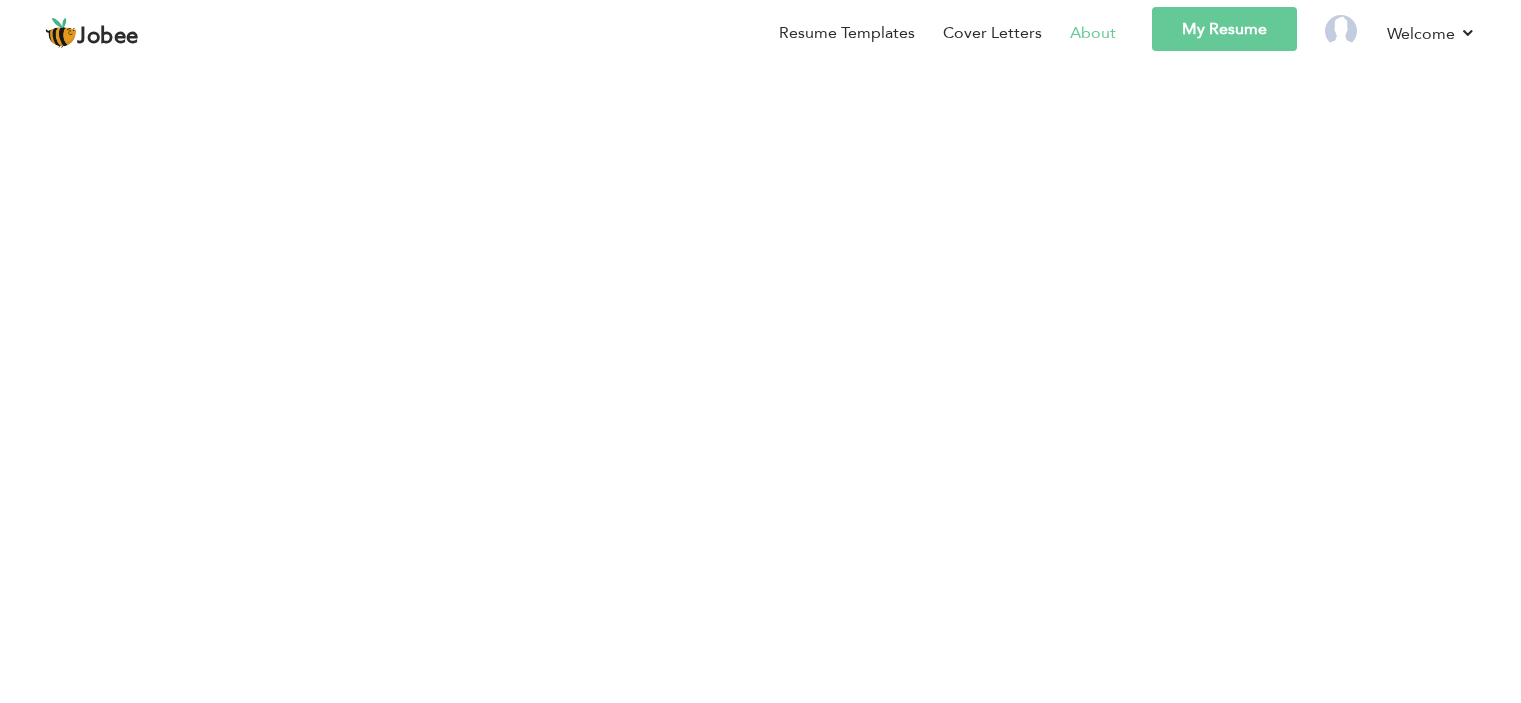 scroll, scrollTop: 0, scrollLeft: 0, axis: both 